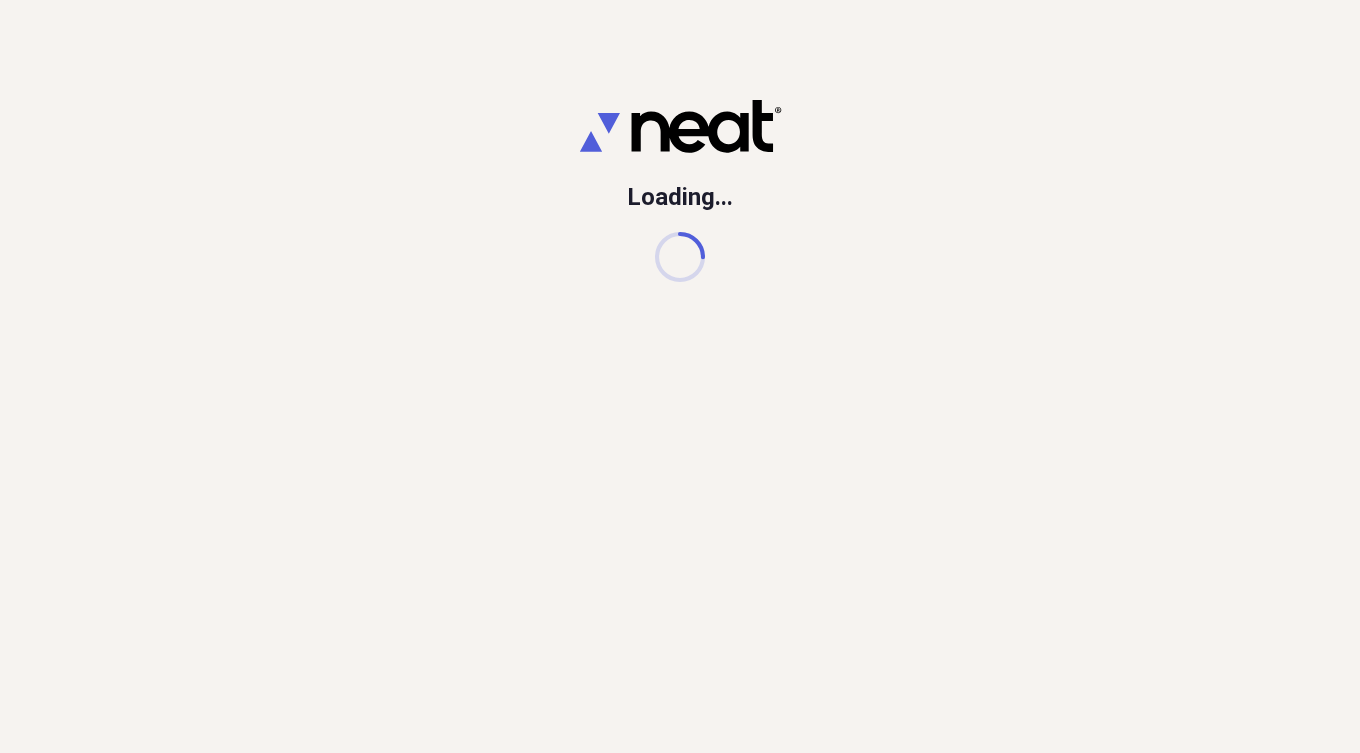 scroll, scrollTop: 0, scrollLeft: 0, axis: both 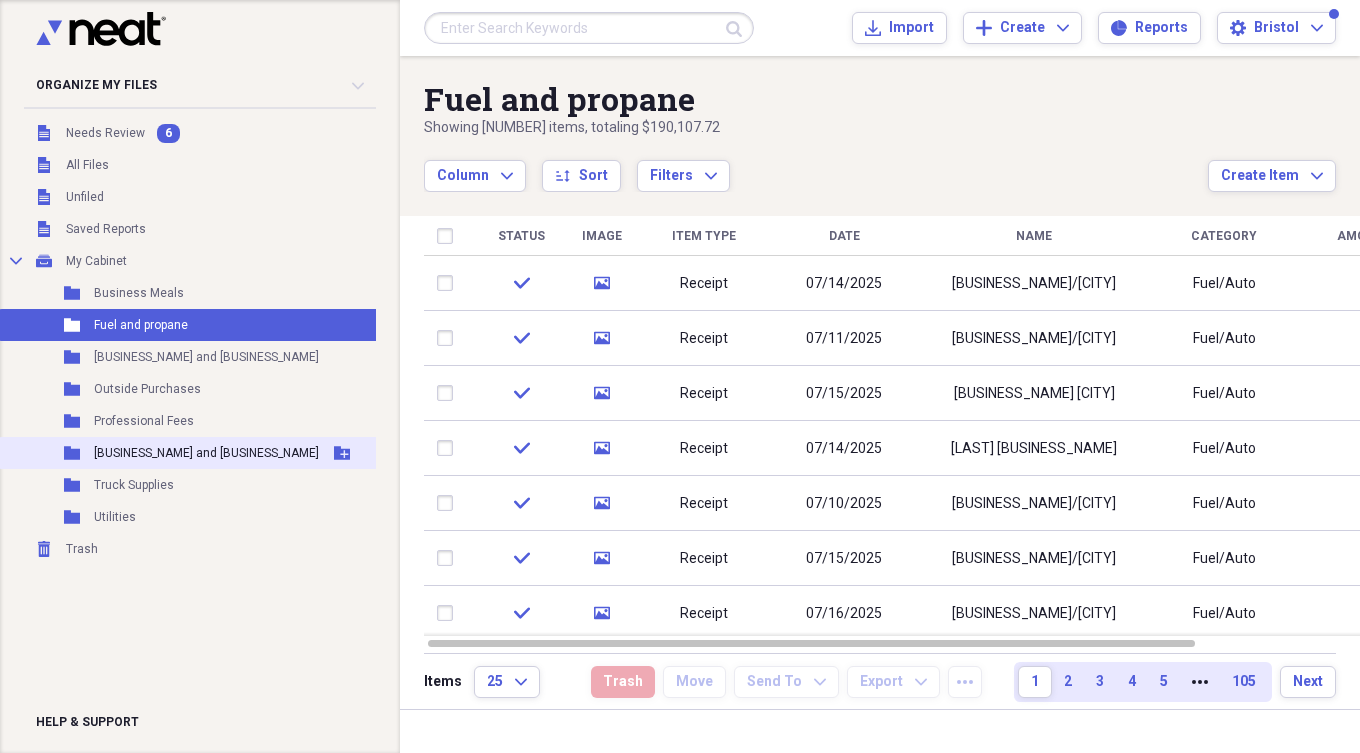 click on "[BUSINESS_NAME] and [BUSINESS_NAME]" at bounding box center (206, 453) 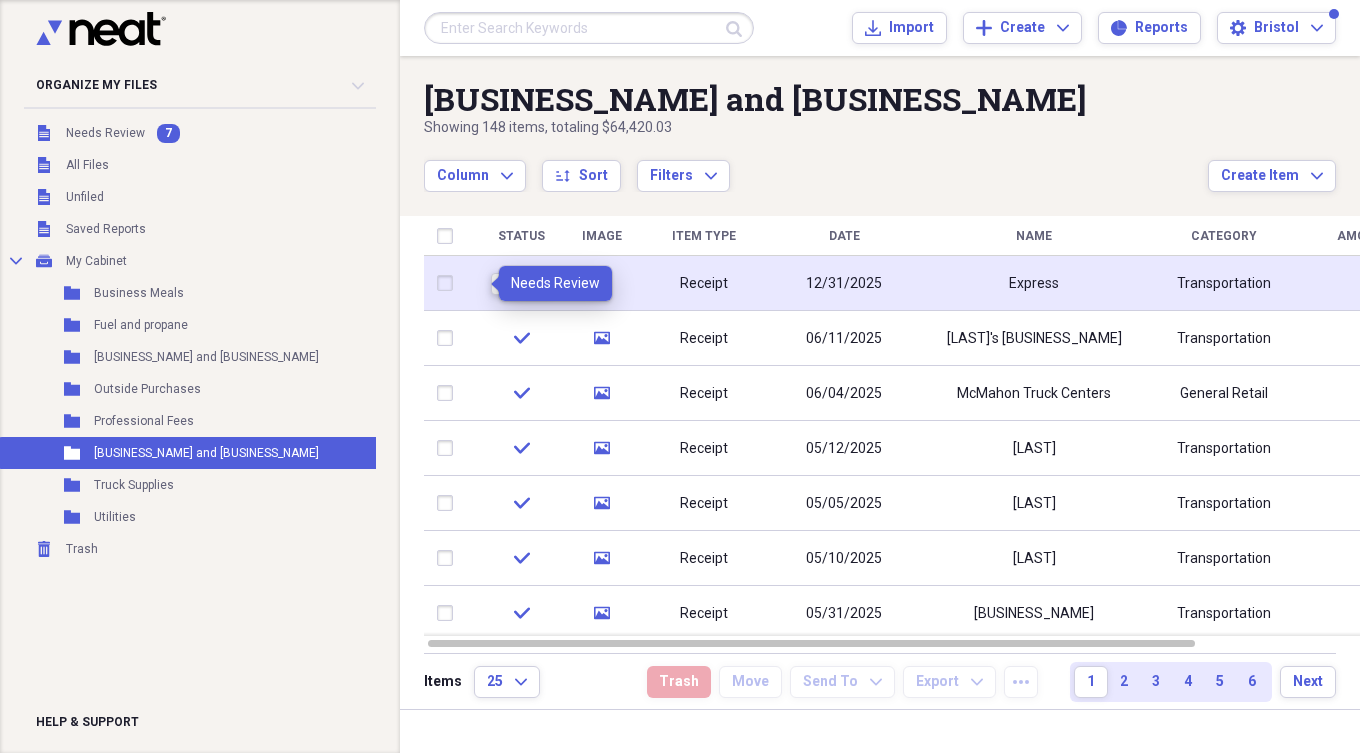 click on "Review" at bounding box center [521, 284] 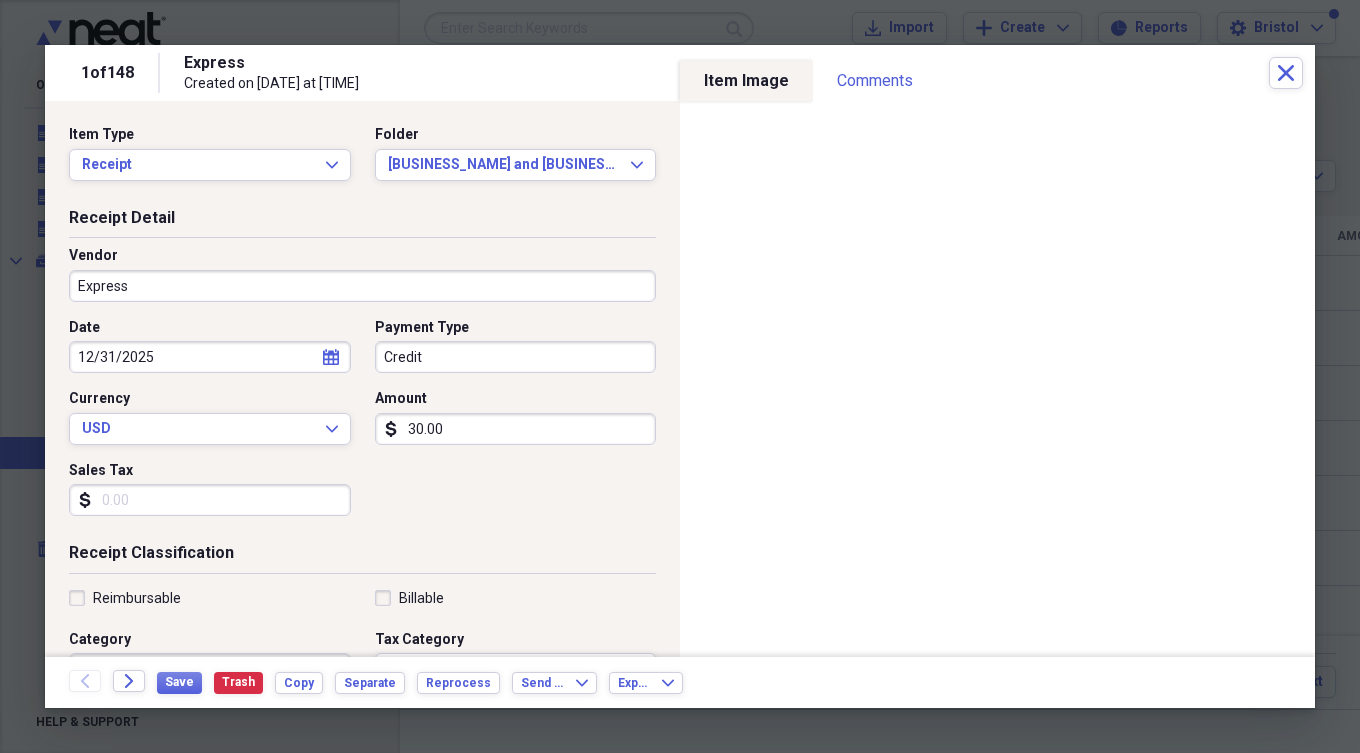 click on "Express" at bounding box center (362, 286) 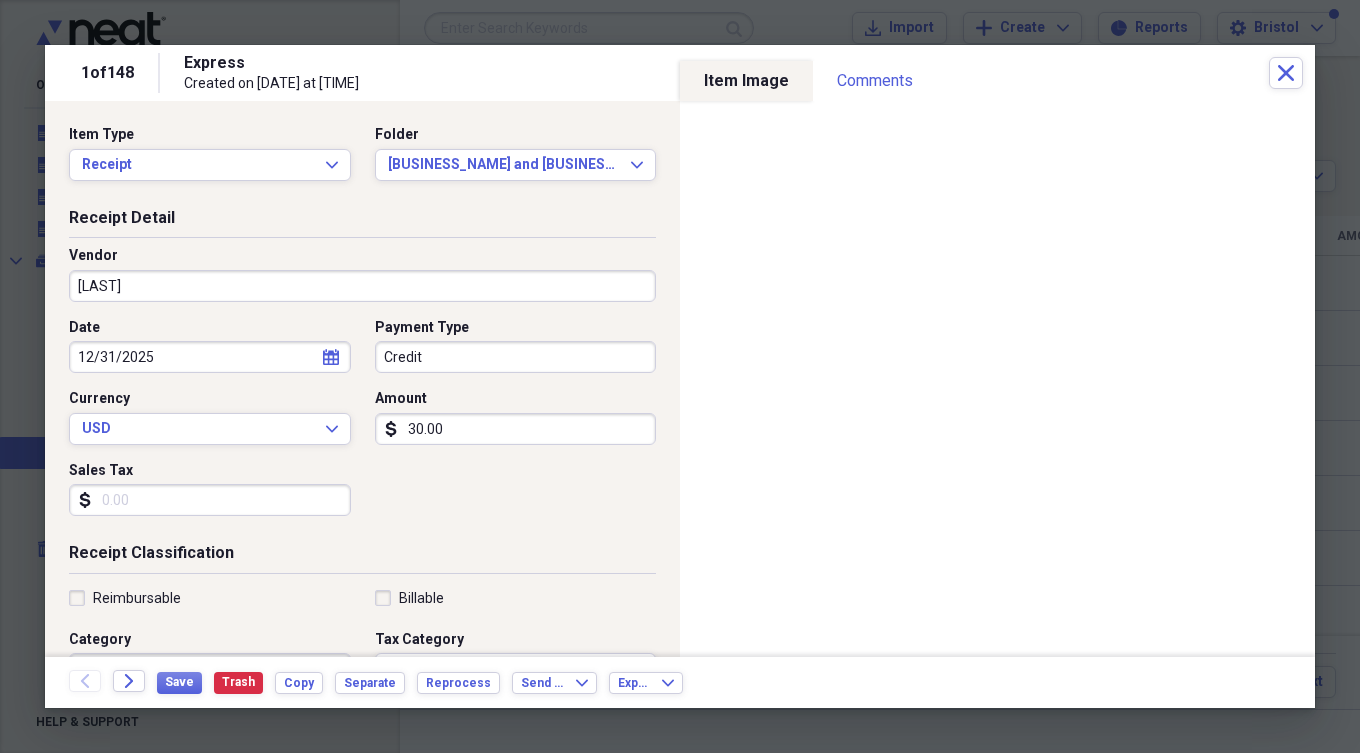 type on "[LAST]" 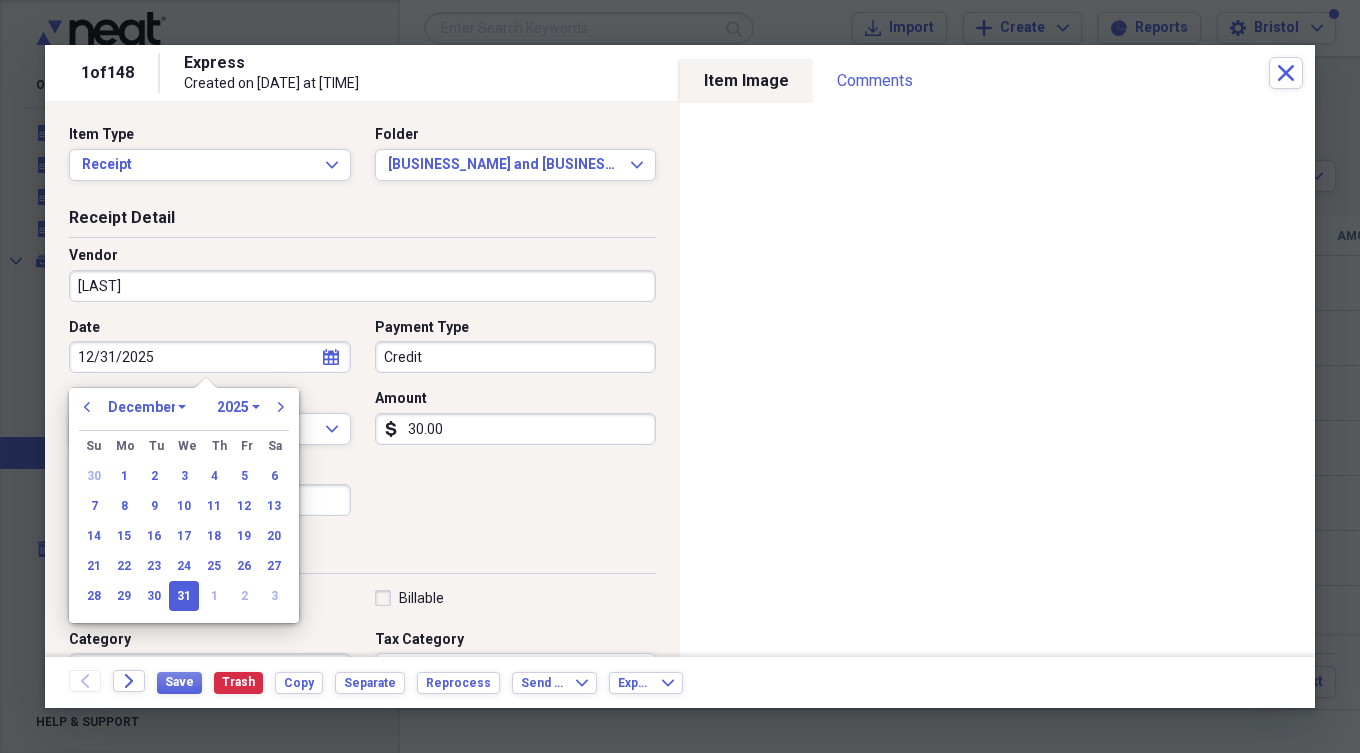 click on "12/31/2025" at bounding box center (210, 357) 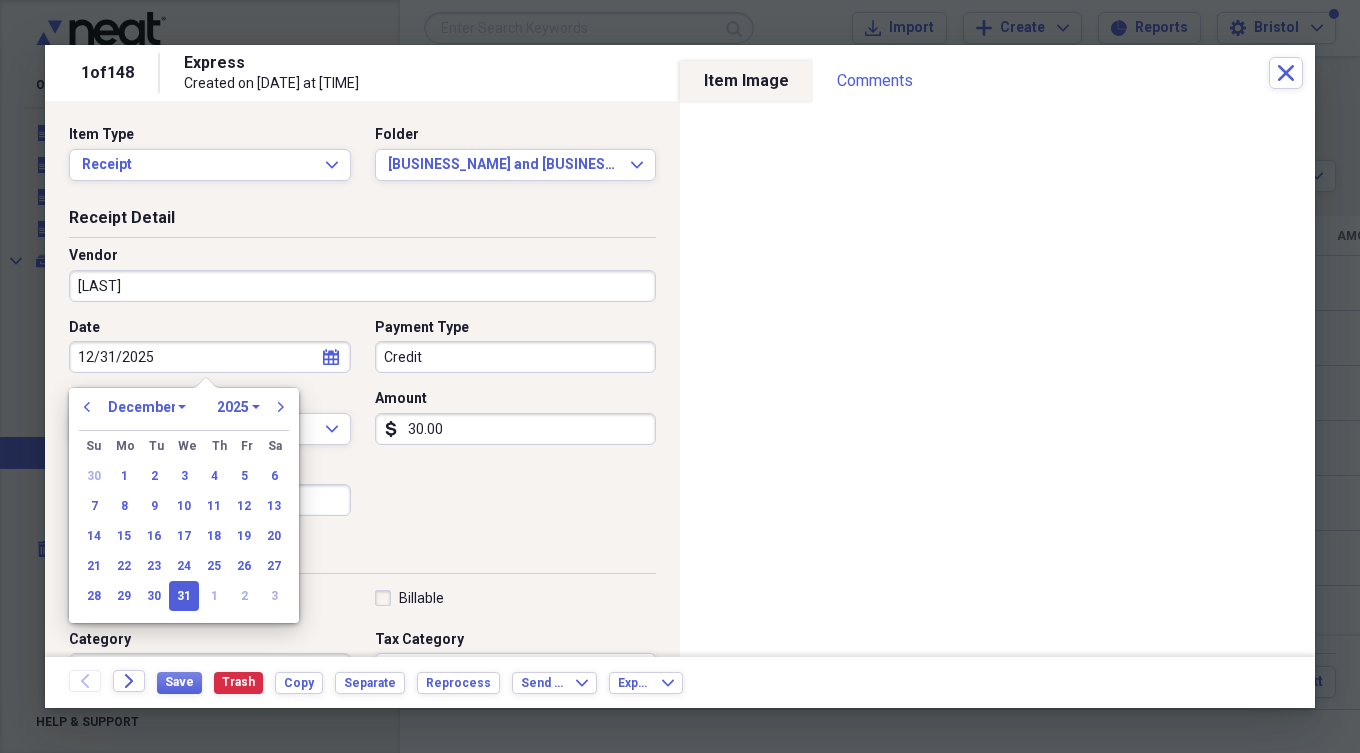 drag, startPoint x: 166, startPoint y: 357, endPoint x: 44, endPoint y: 345, distance: 122.588745 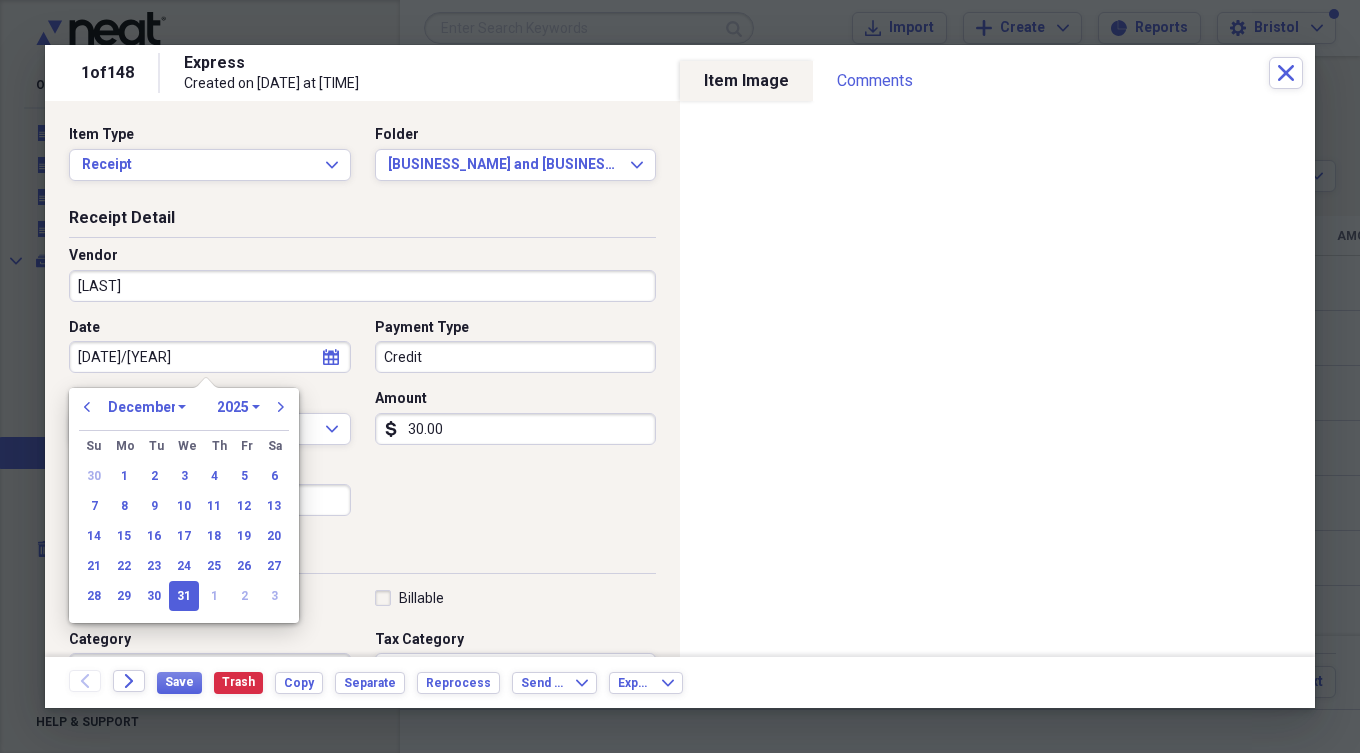 type on "[DATE]/[YEAR]" 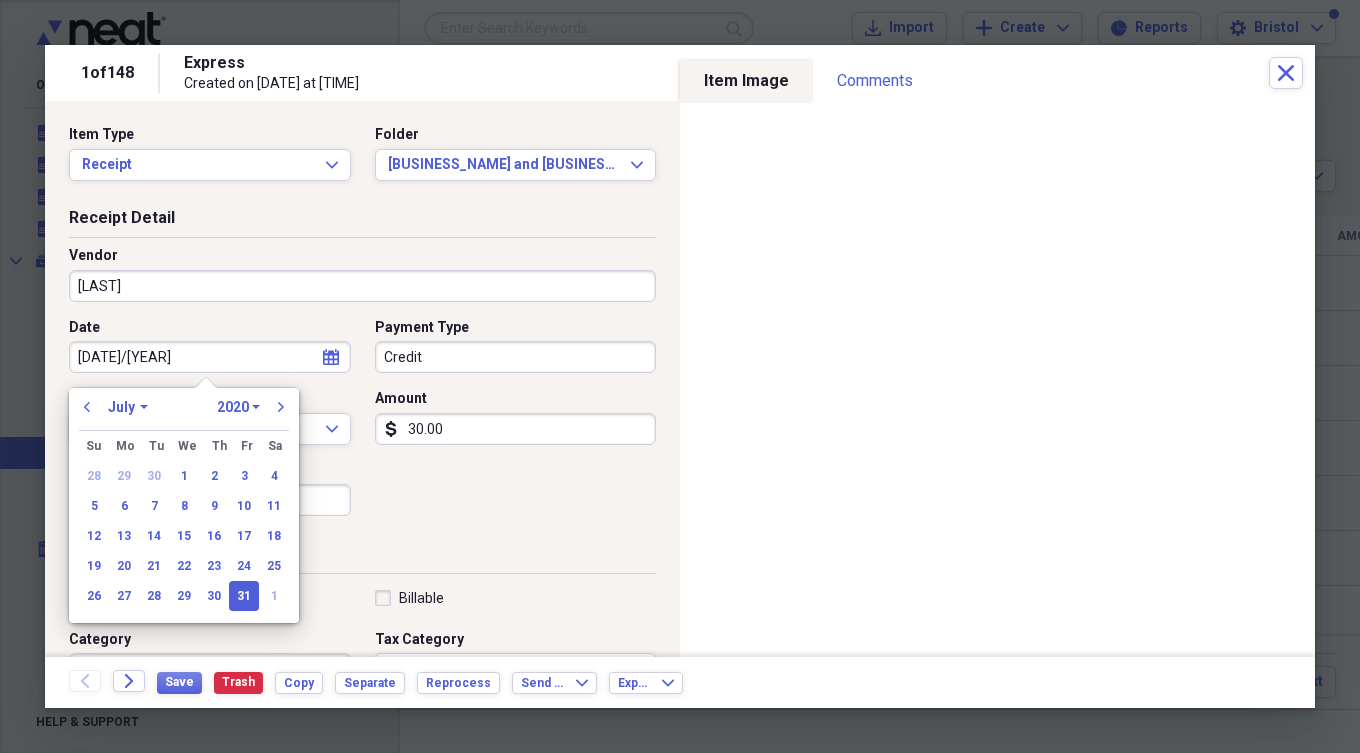 type on "[DATE]/[YEAR]" 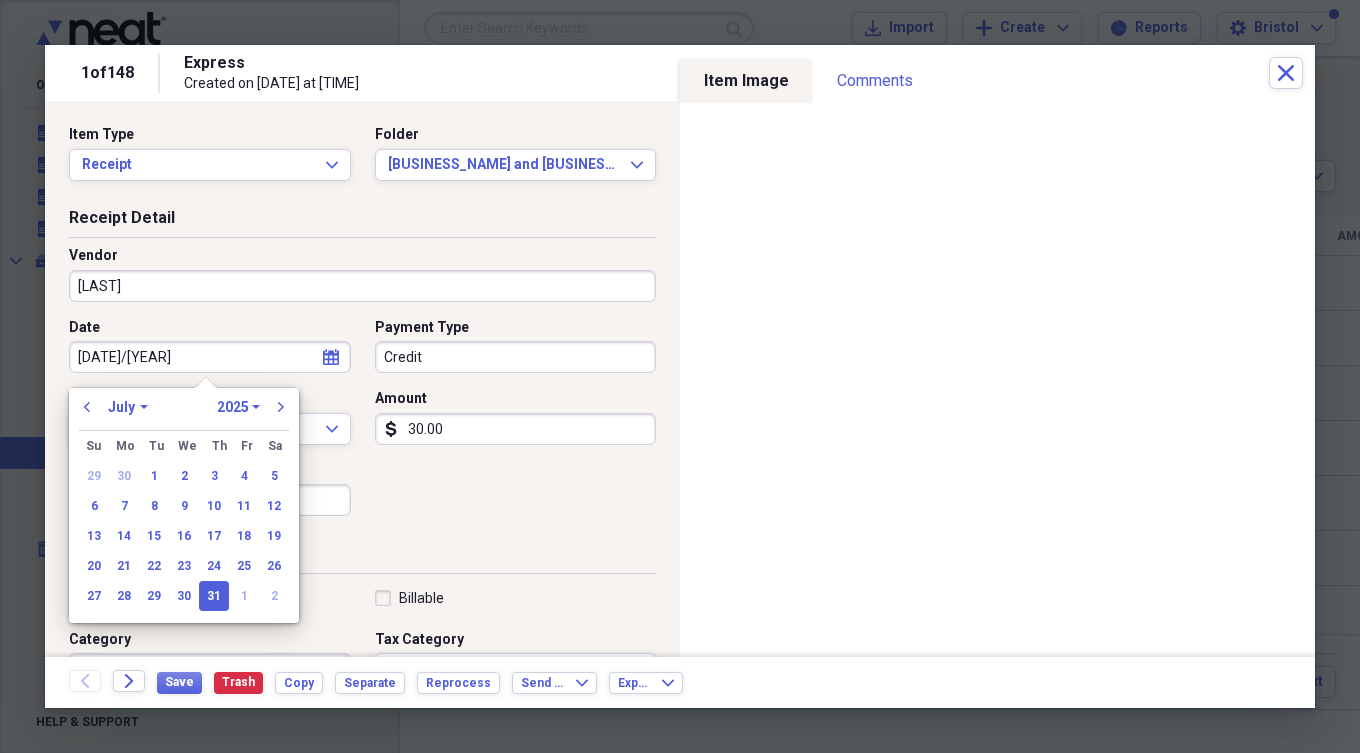 type on "07/31/2025" 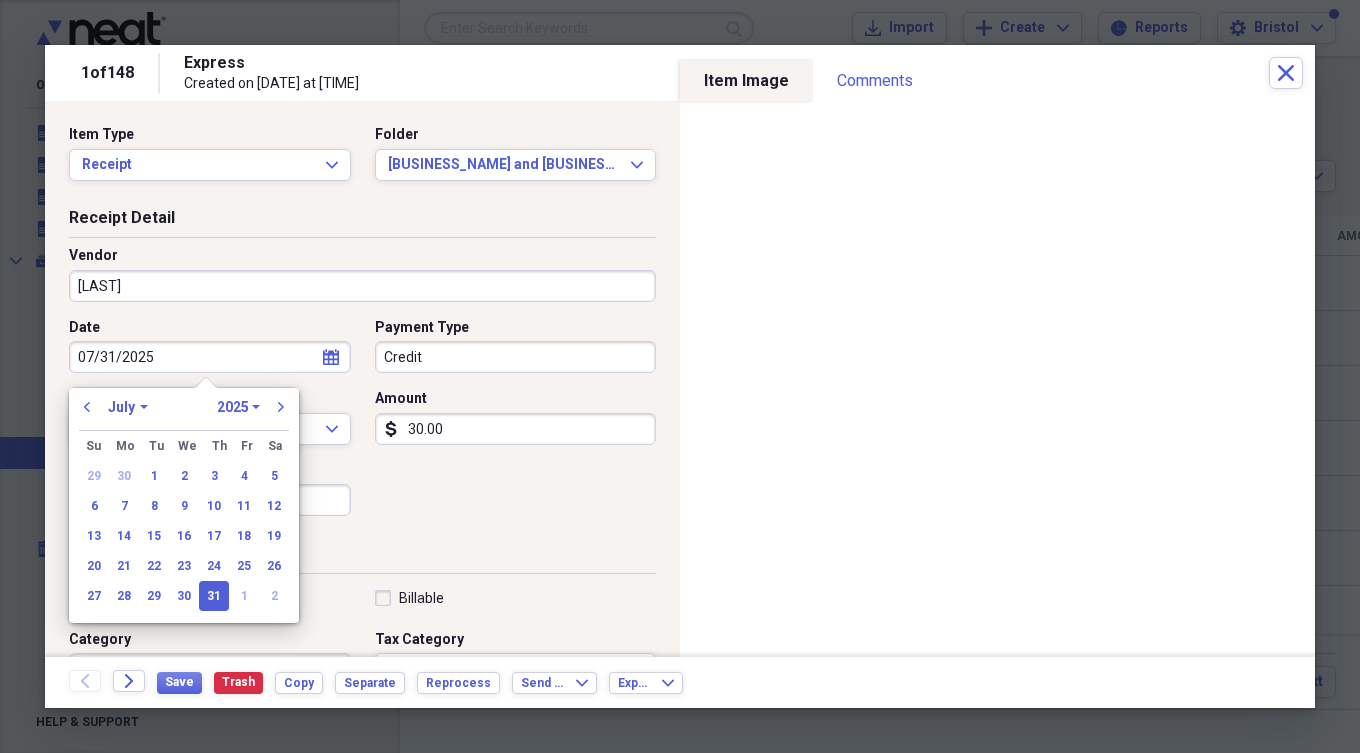 click on "31" at bounding box center (214, 596) 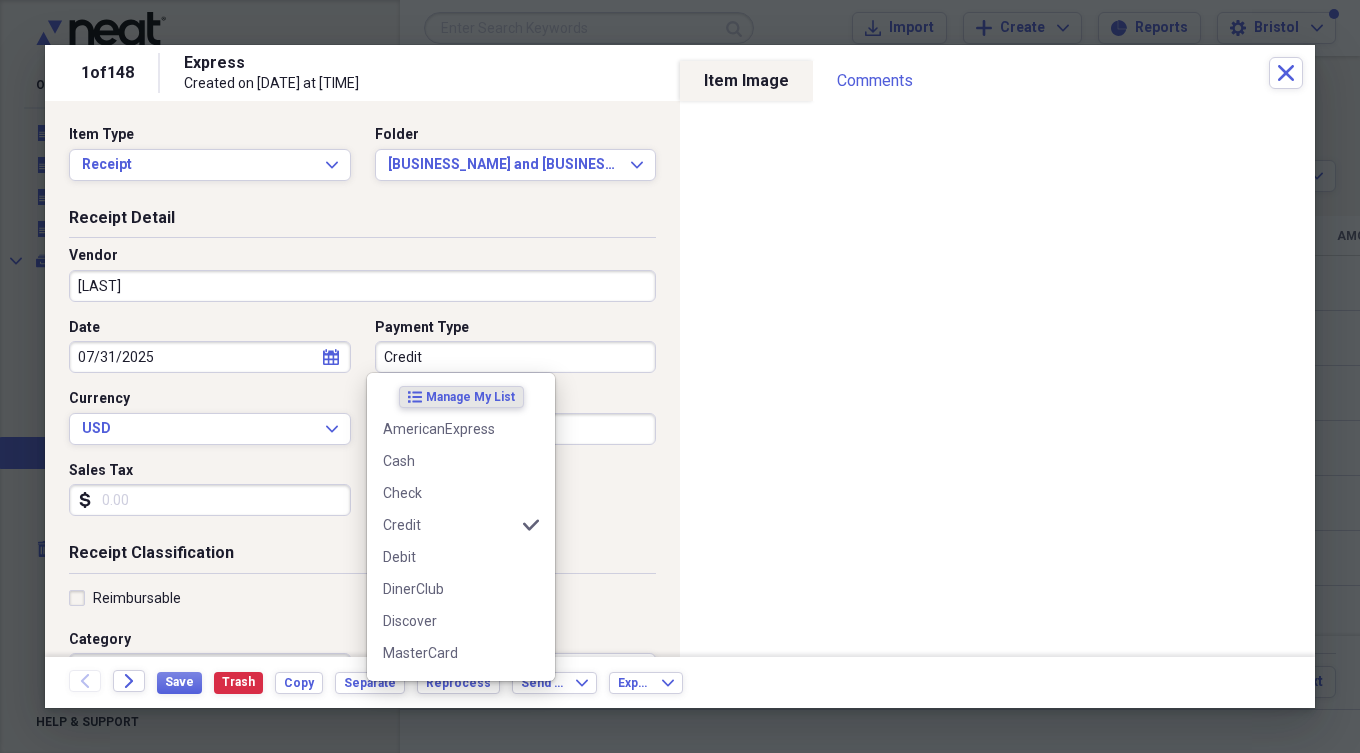 click on "Credit" at bounding box center (516, 357) 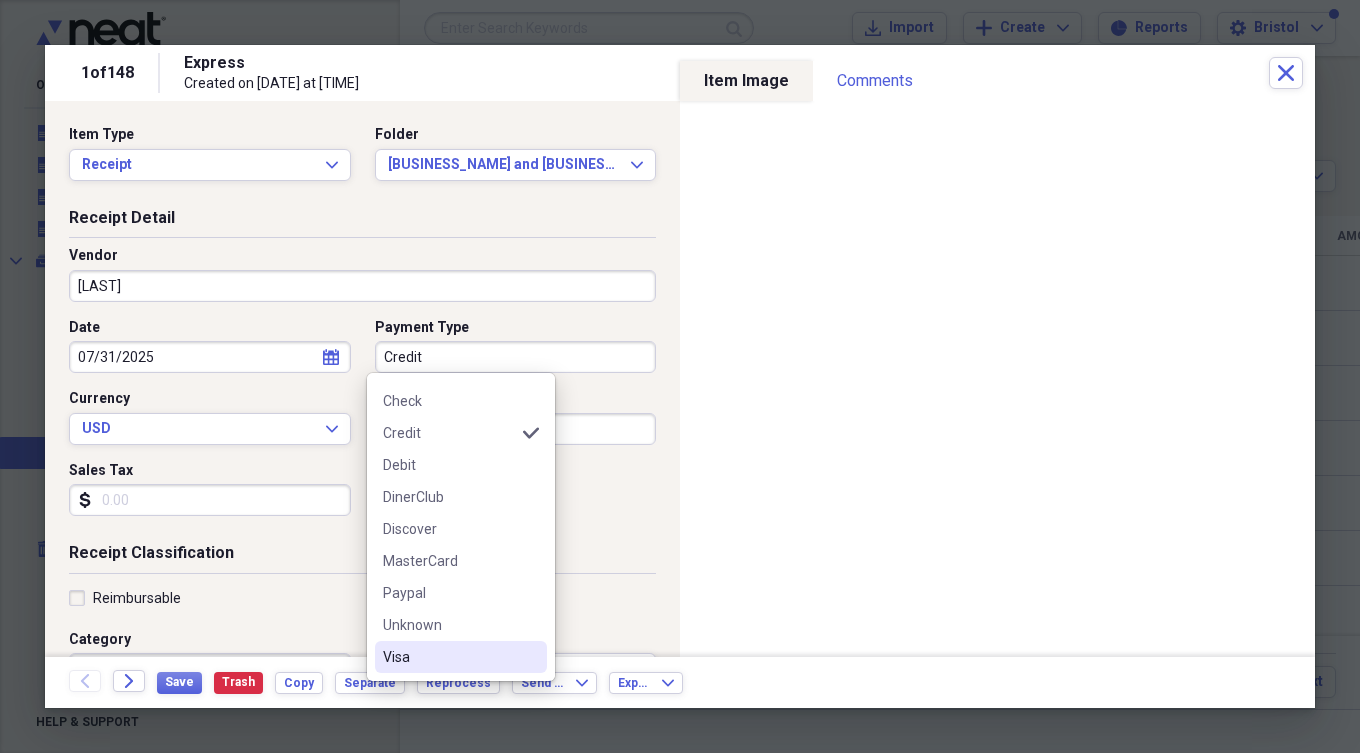click on "Visa" at bounding box center (449, 657) 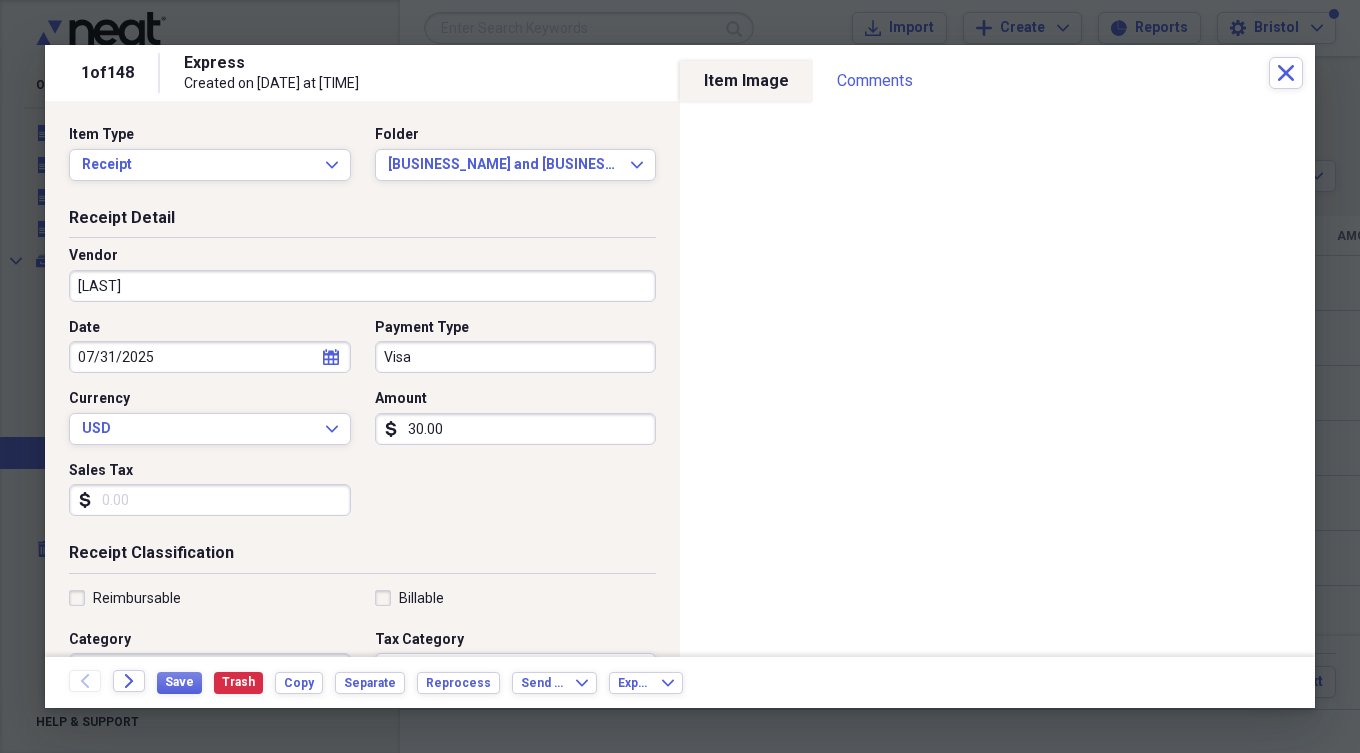 click on "30.00" at bounding box center (516, 429) 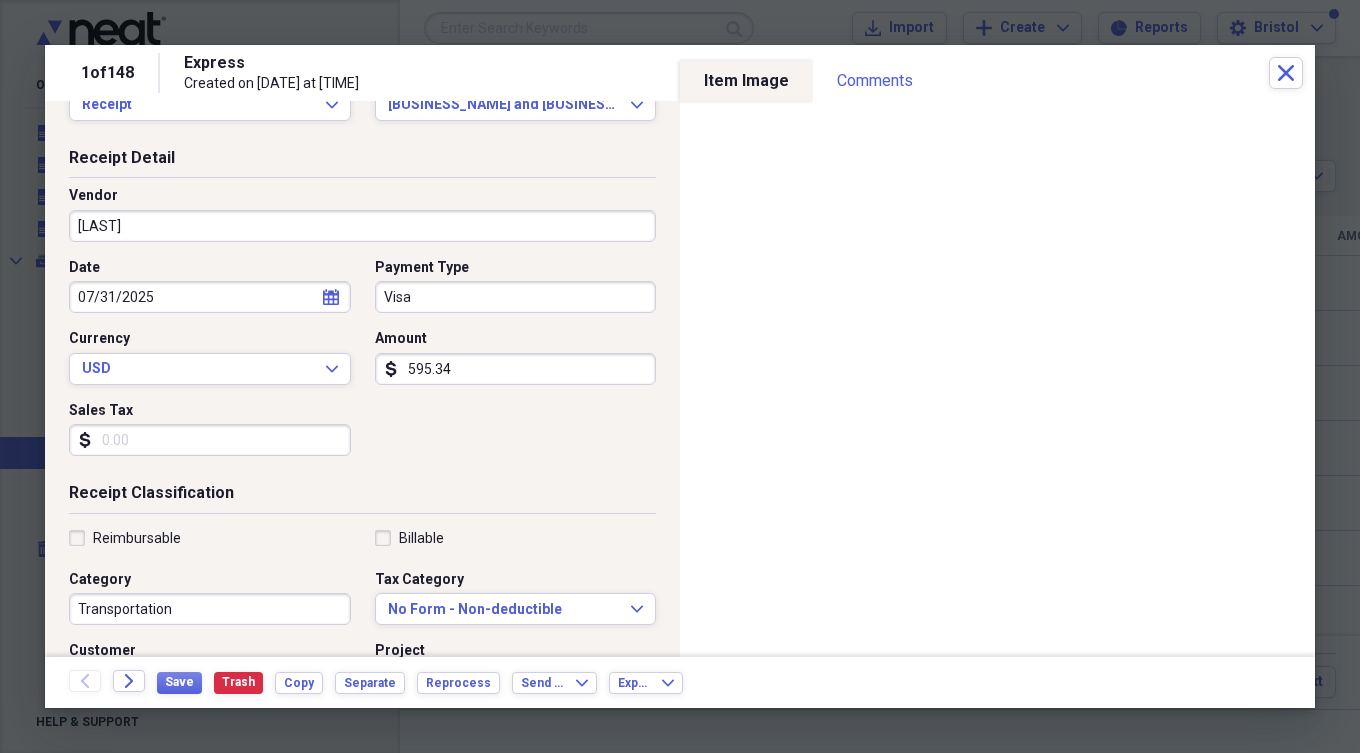 scroll, scrollTop: 0, scrollLeft: 0, axis: both 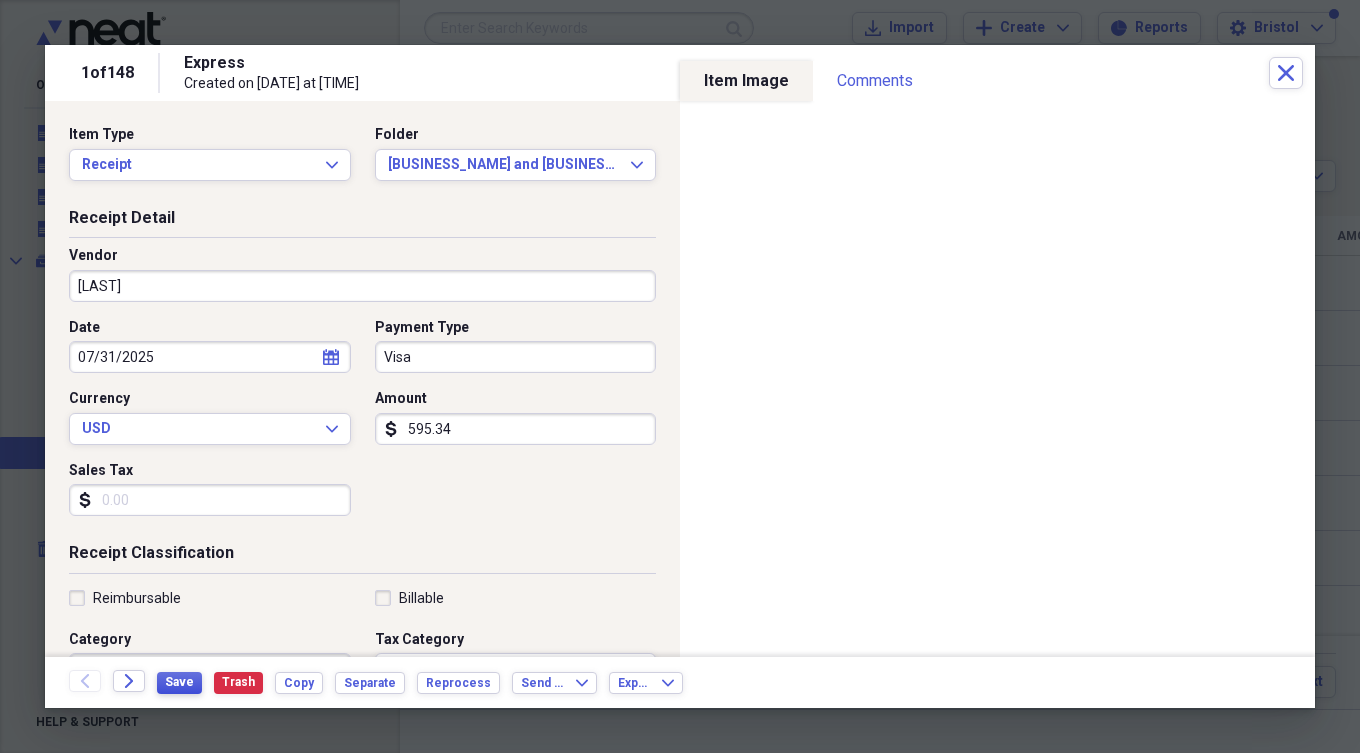 type on "595.34" 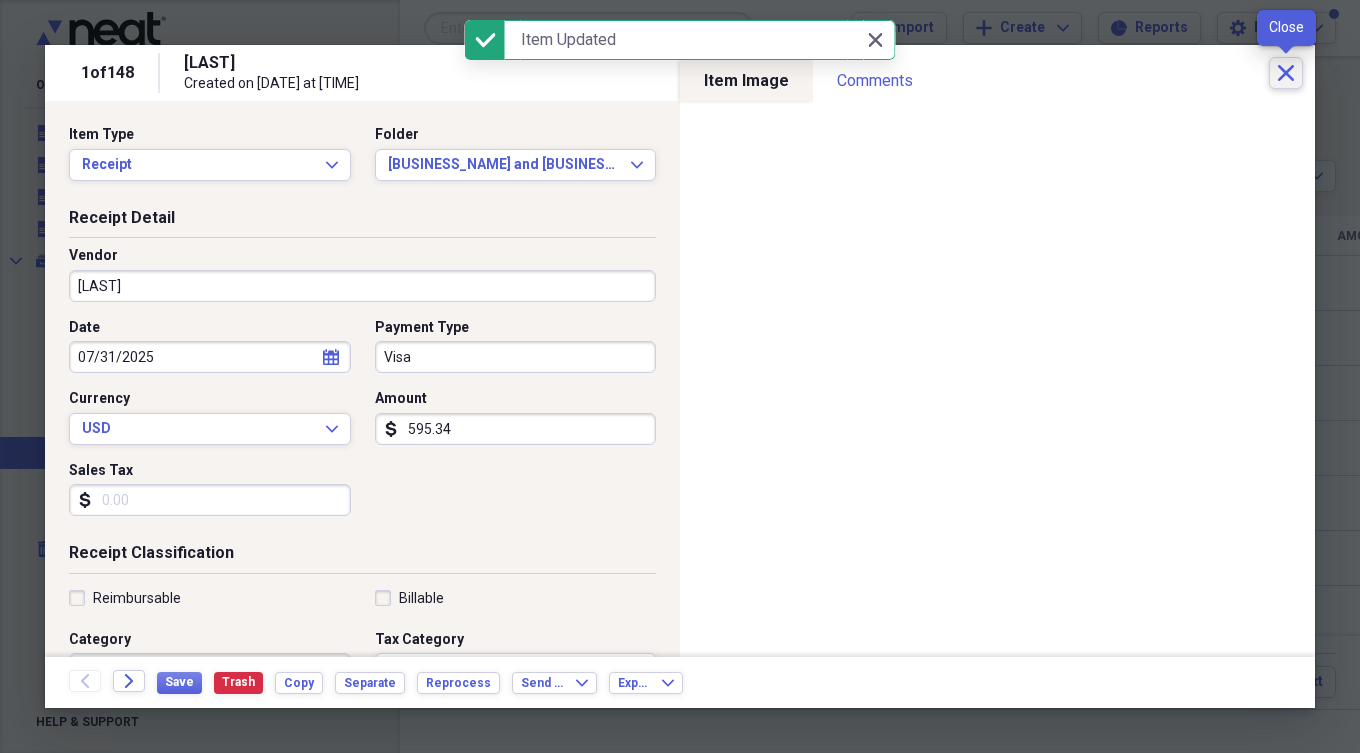 click on "Close" 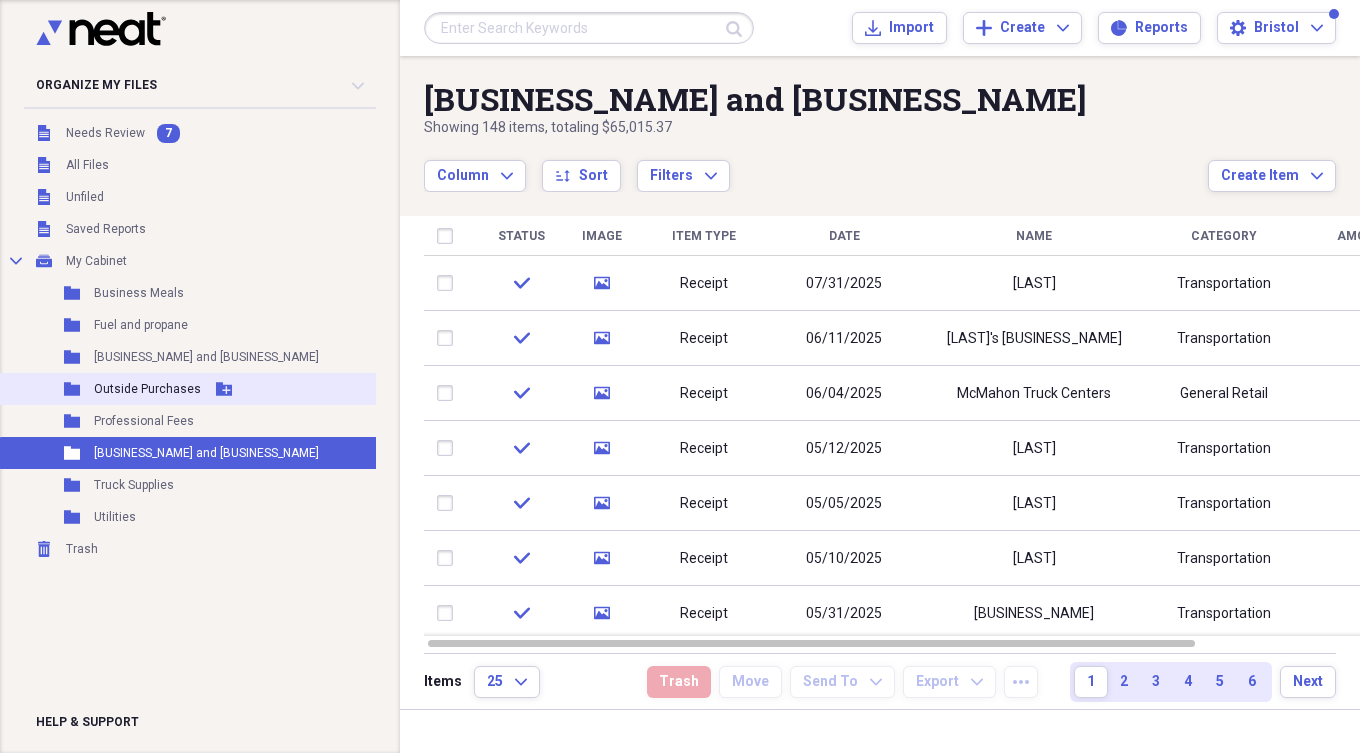 click on "Outside Purchases" at bounding box center (147, 389) 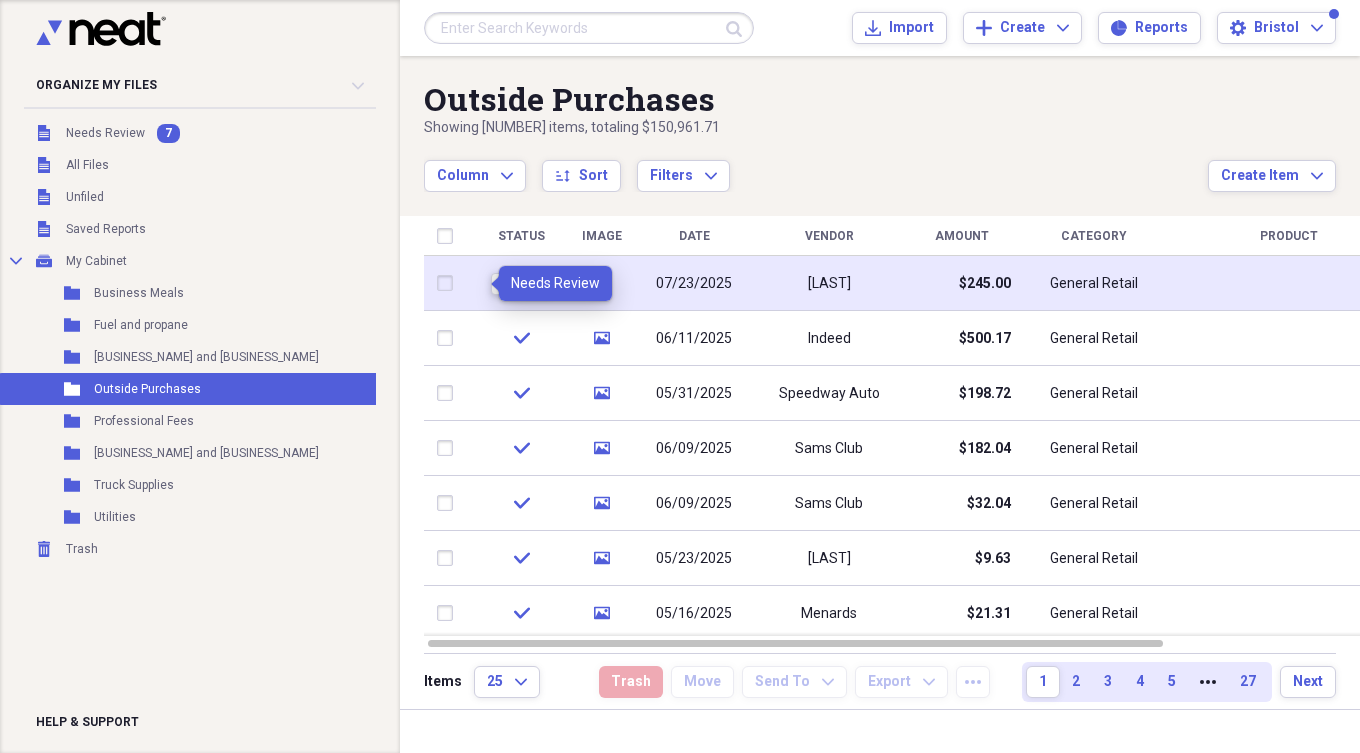 click on "Review" at bounding box center (521, 284) 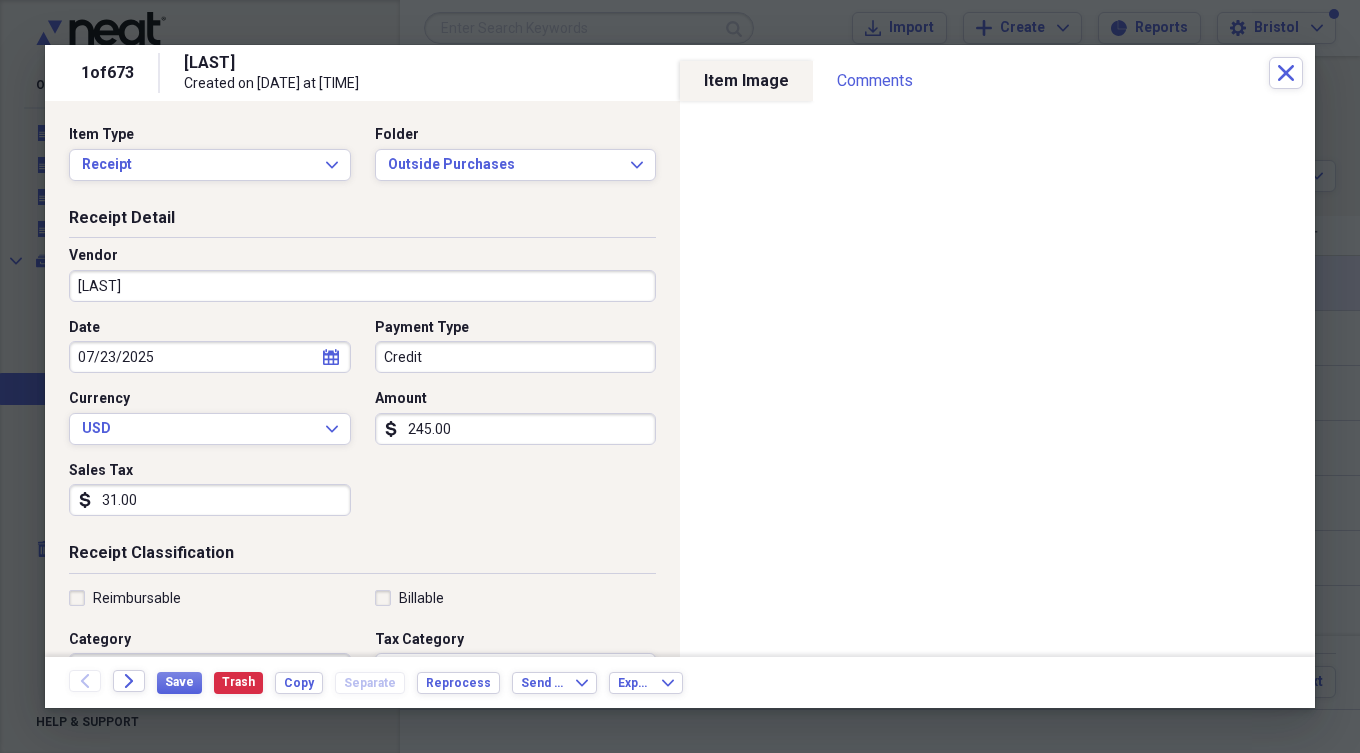 click on "Credit" at bounding box center (516, 357) 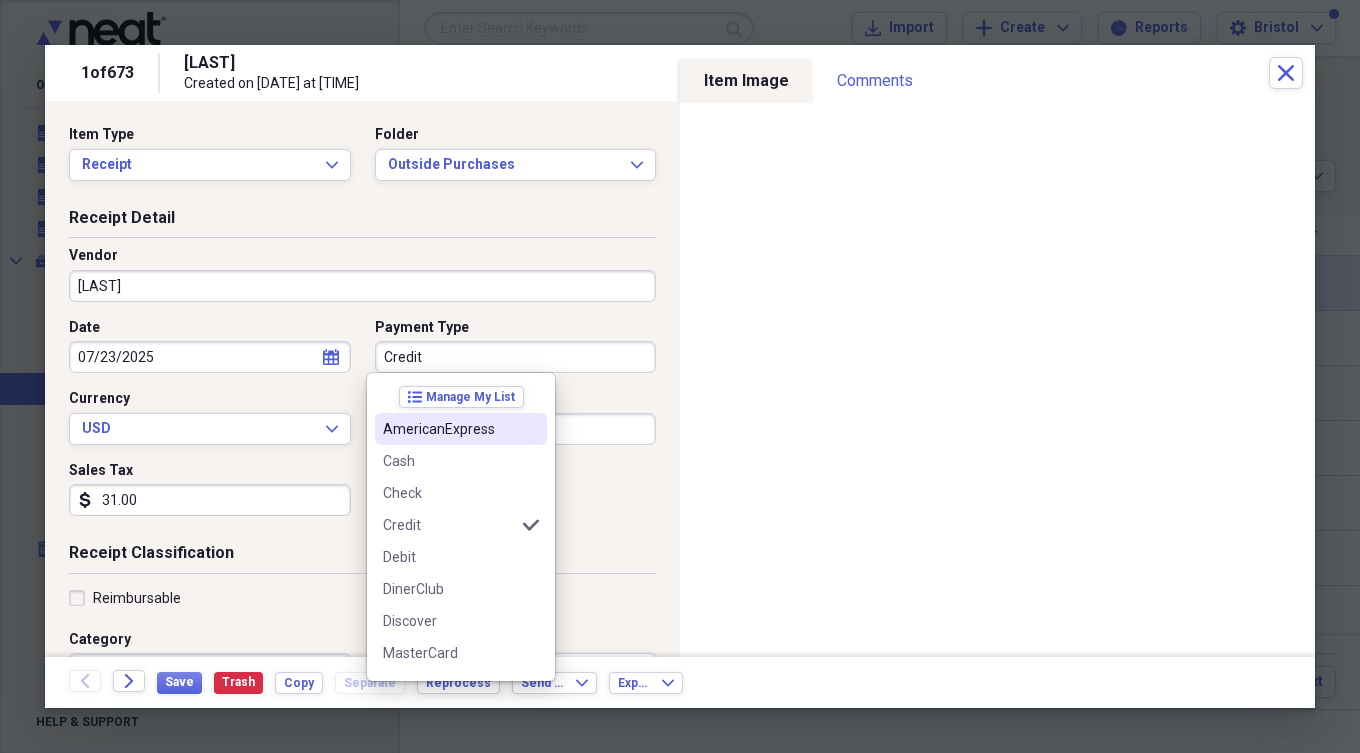 scroll, scrollTop: 92, scrollLeft: 0, axis: vertical 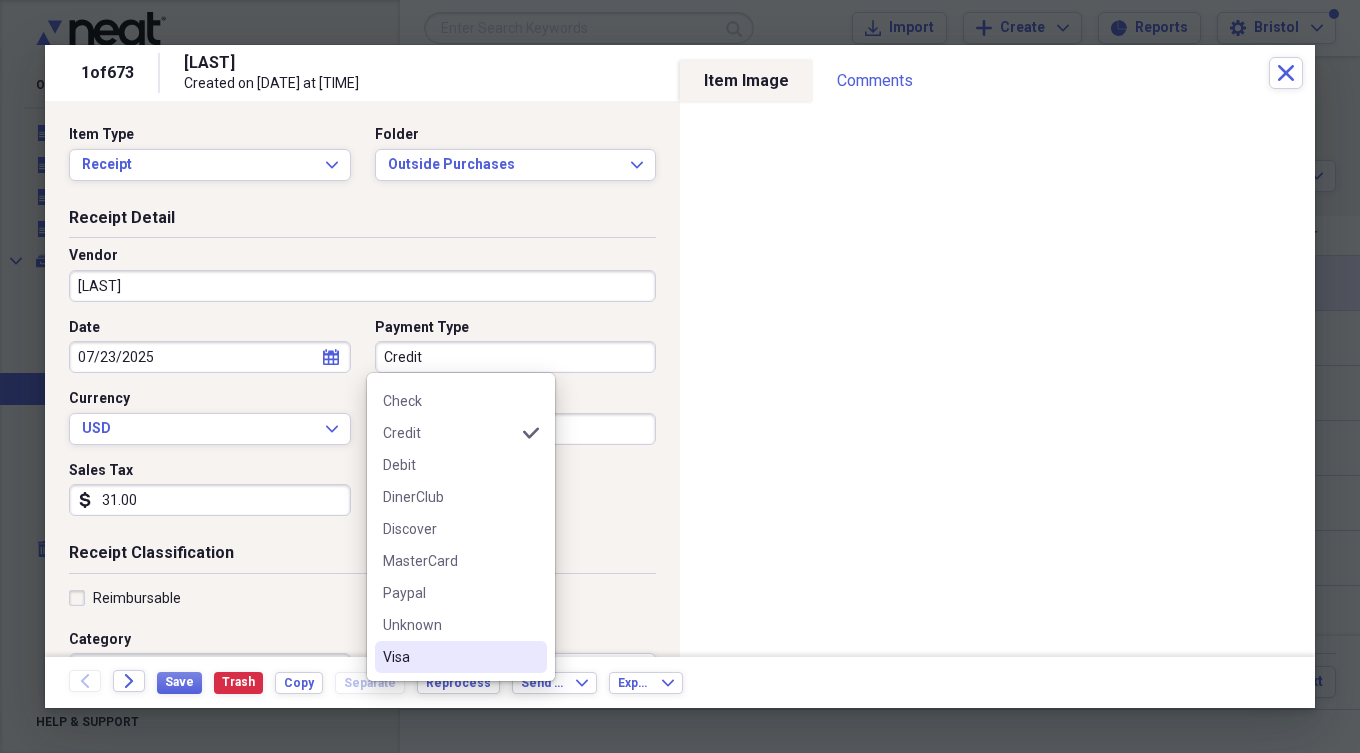 click on "Visa" at bounding box center (449, 657) 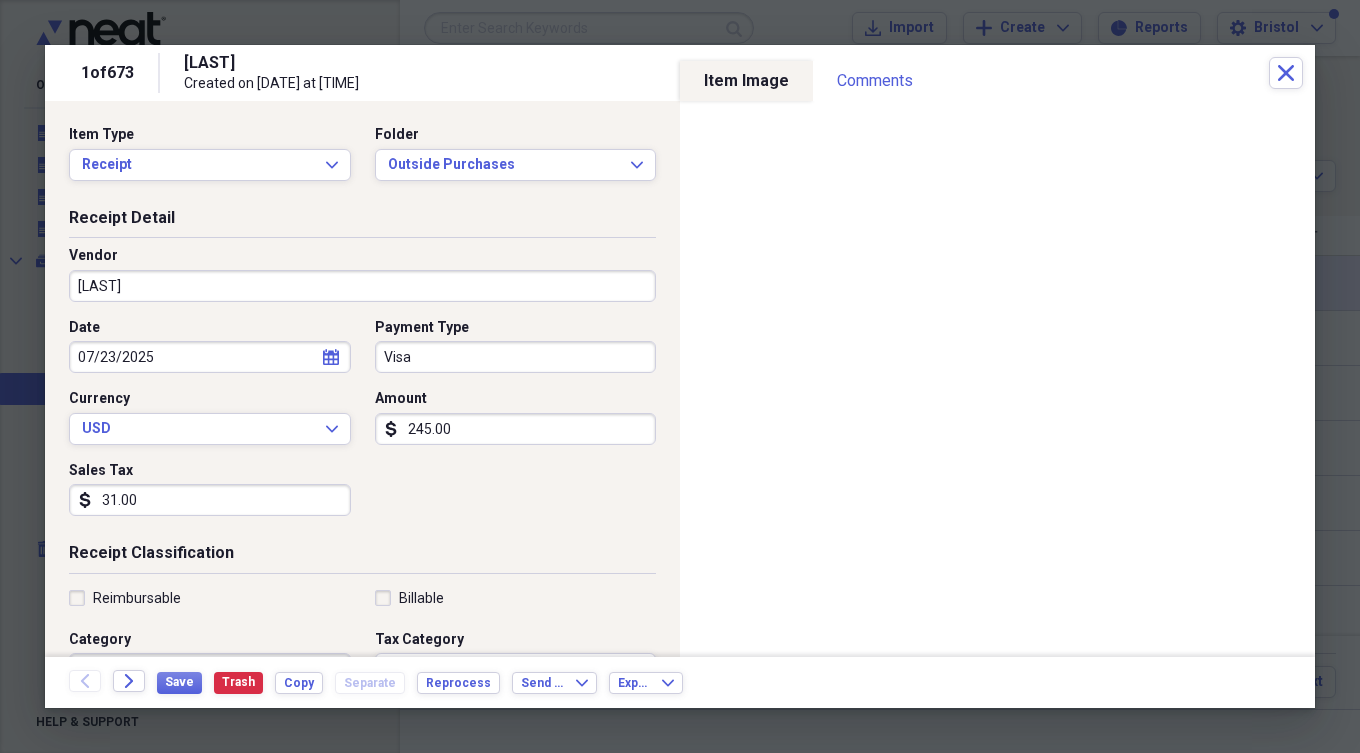 click on "245.00" at bounding box center [516, 429] 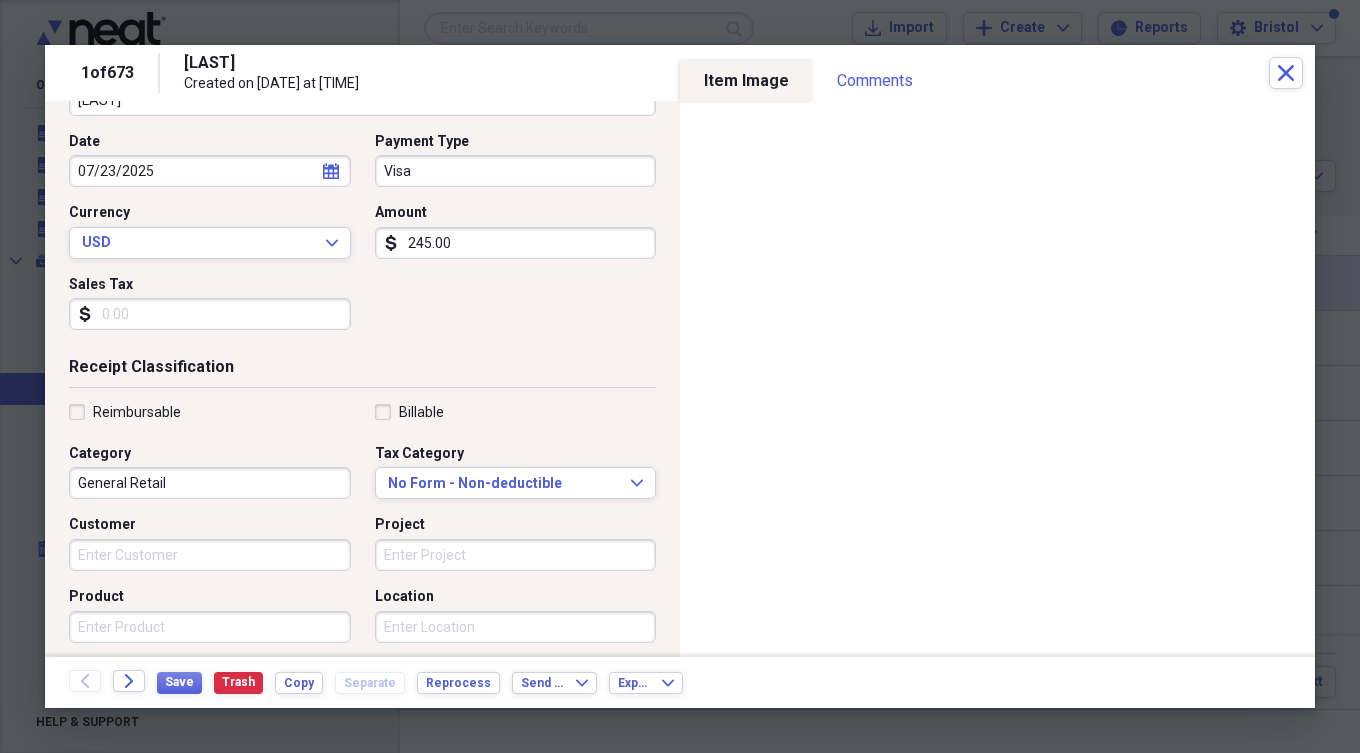 scroll, scrollTop: 0, scrollLeft: 0, axis: both 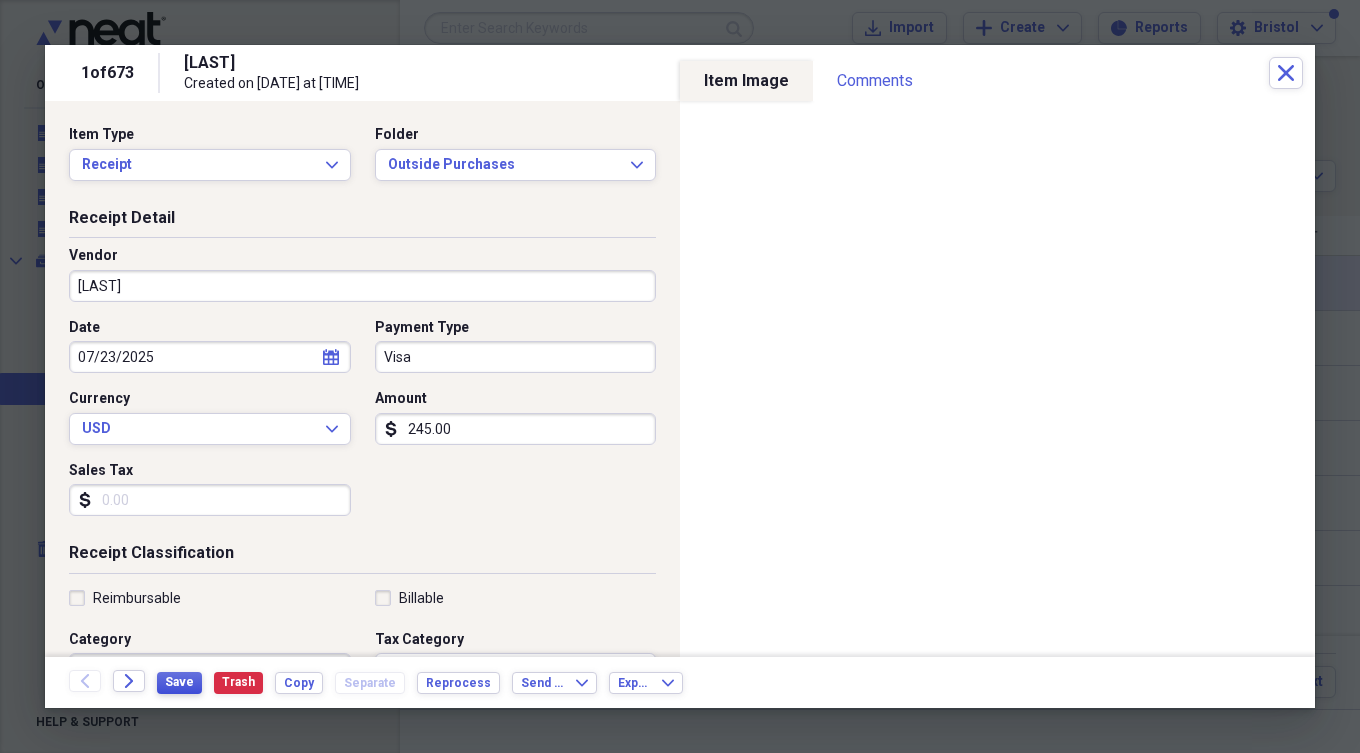 type 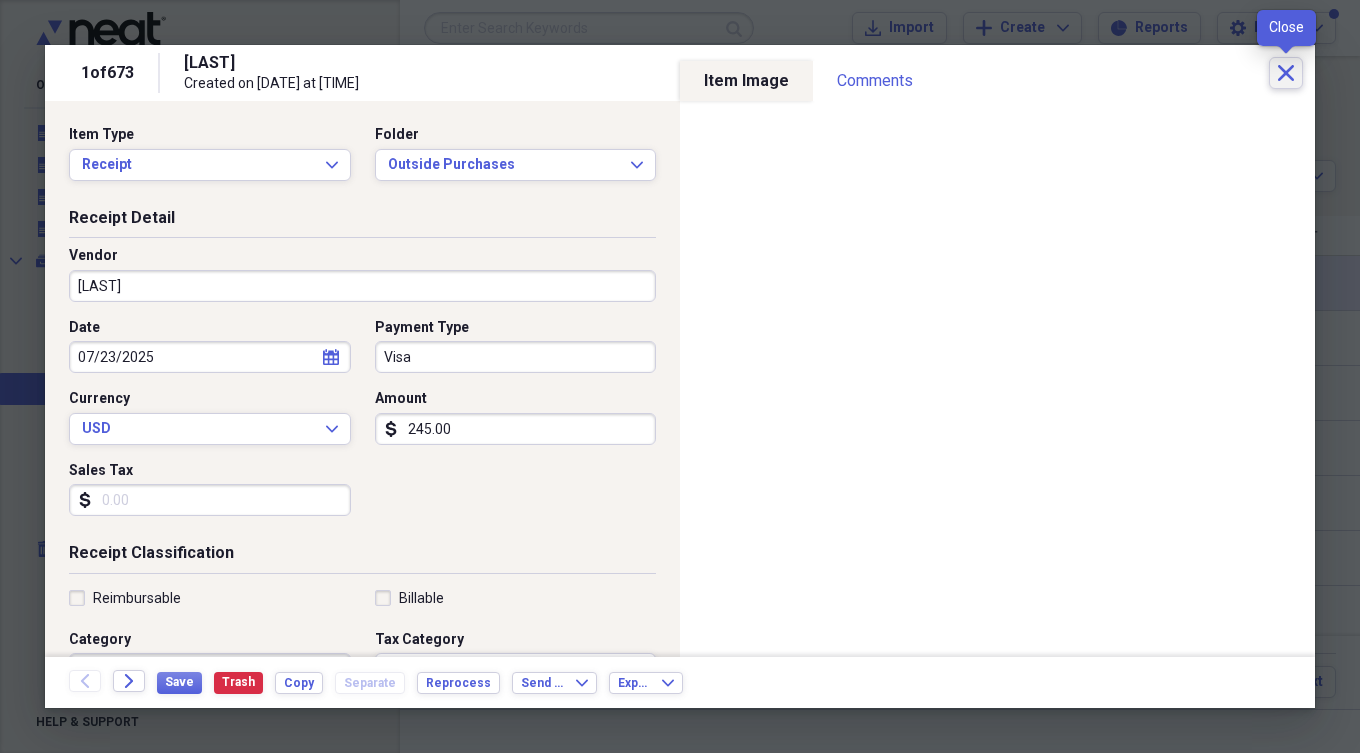 click on "Close" 